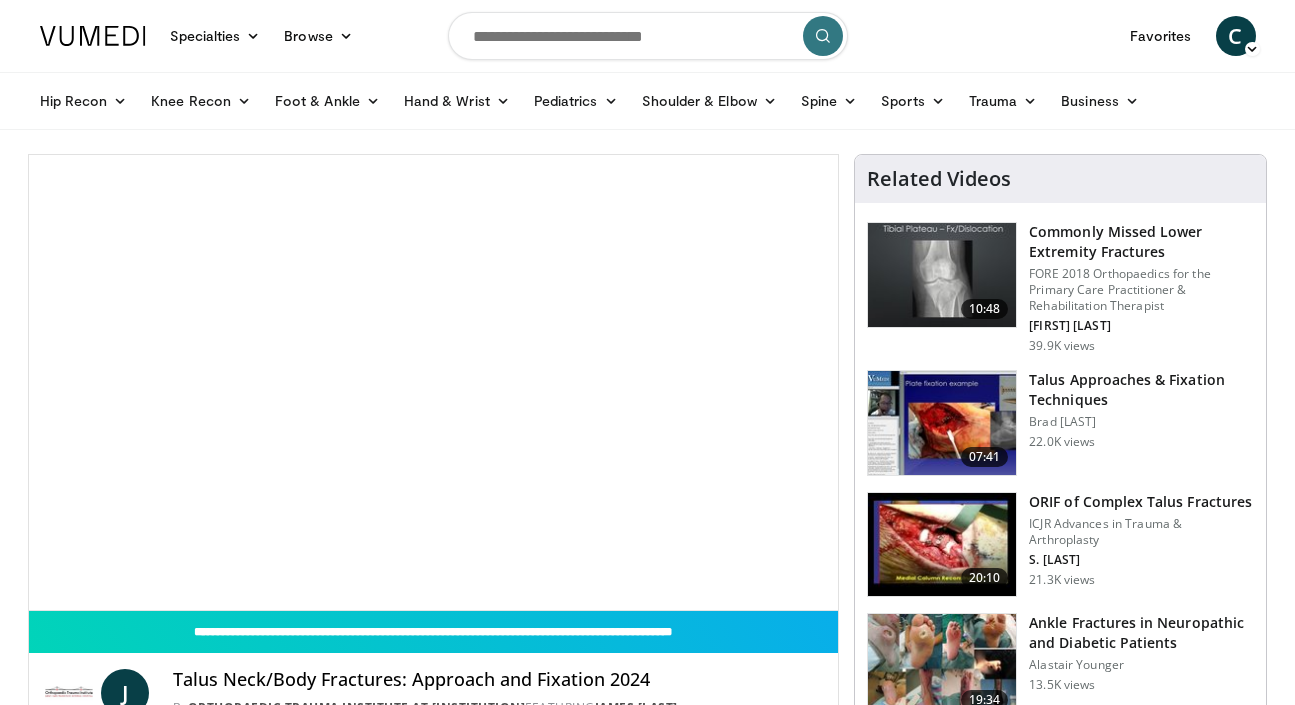 scroll, scrollTop: 0, scrollLeft: 0, axis: both 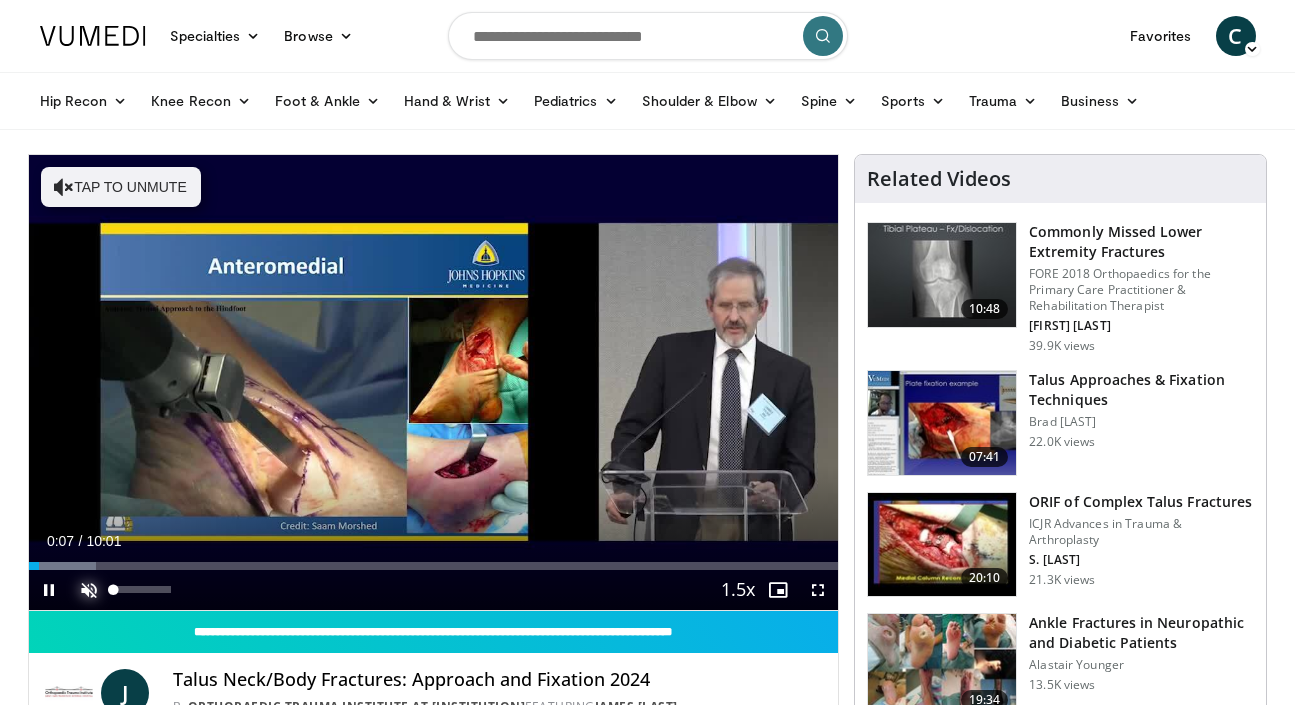 click at bounding box center (89, 590) 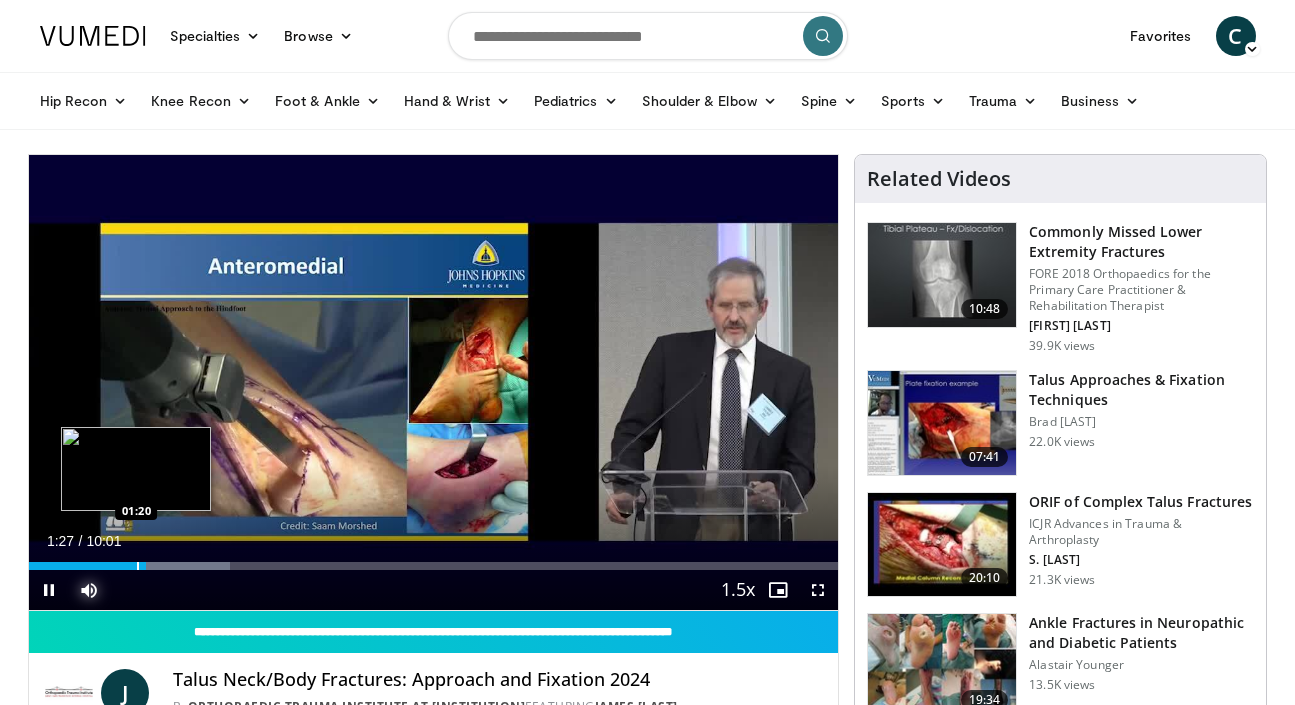click at bounding box center [138, 566] 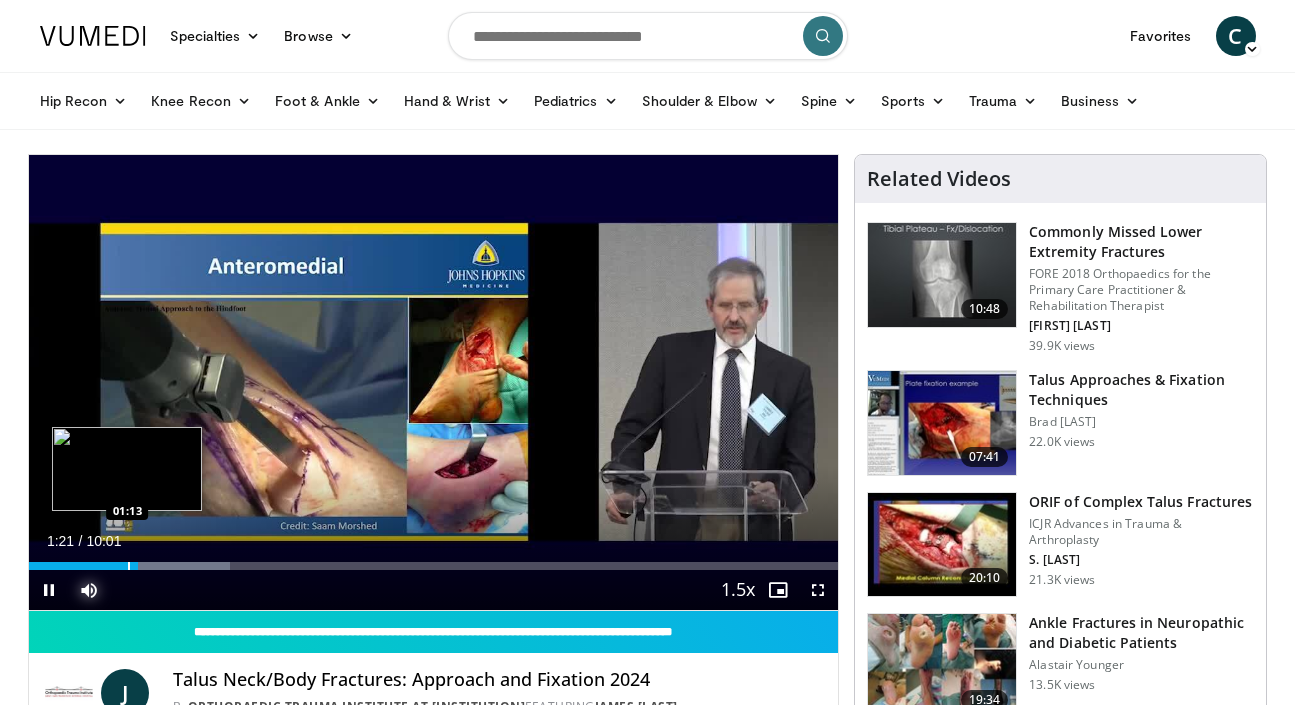 click at bounding box center (129, 566) 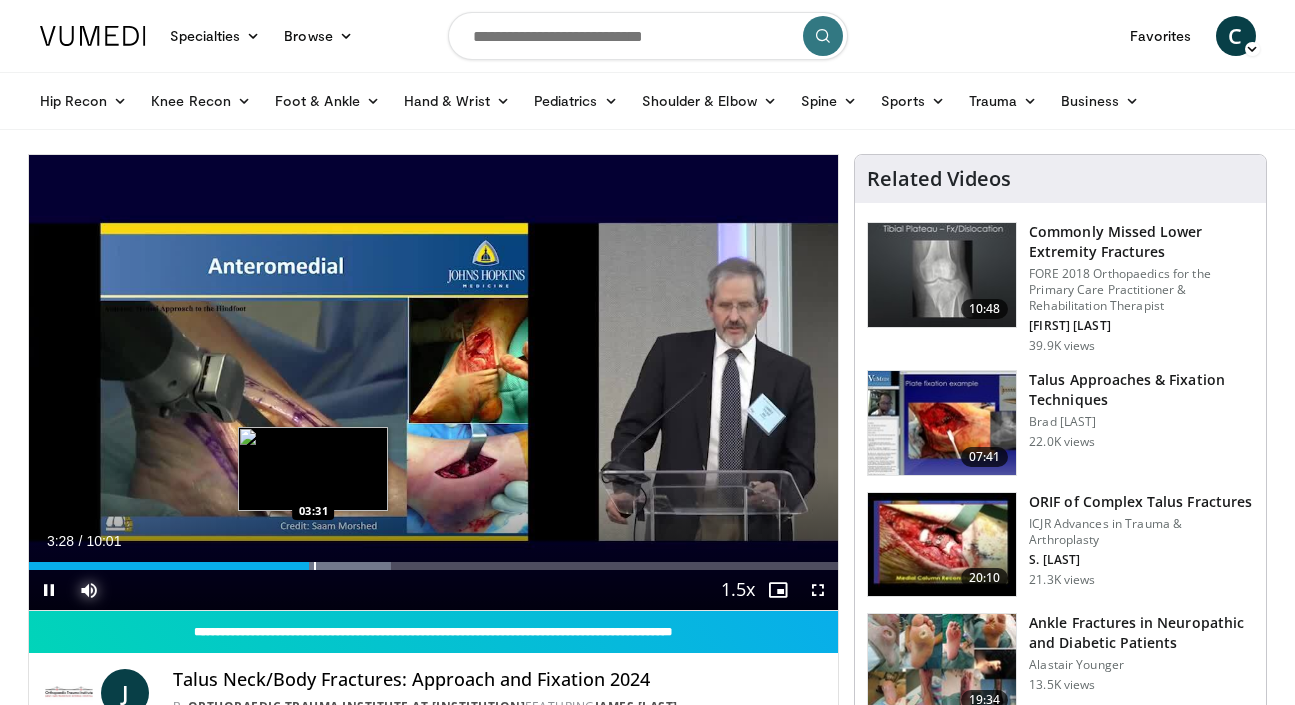 click at bounding box center (315, 566) 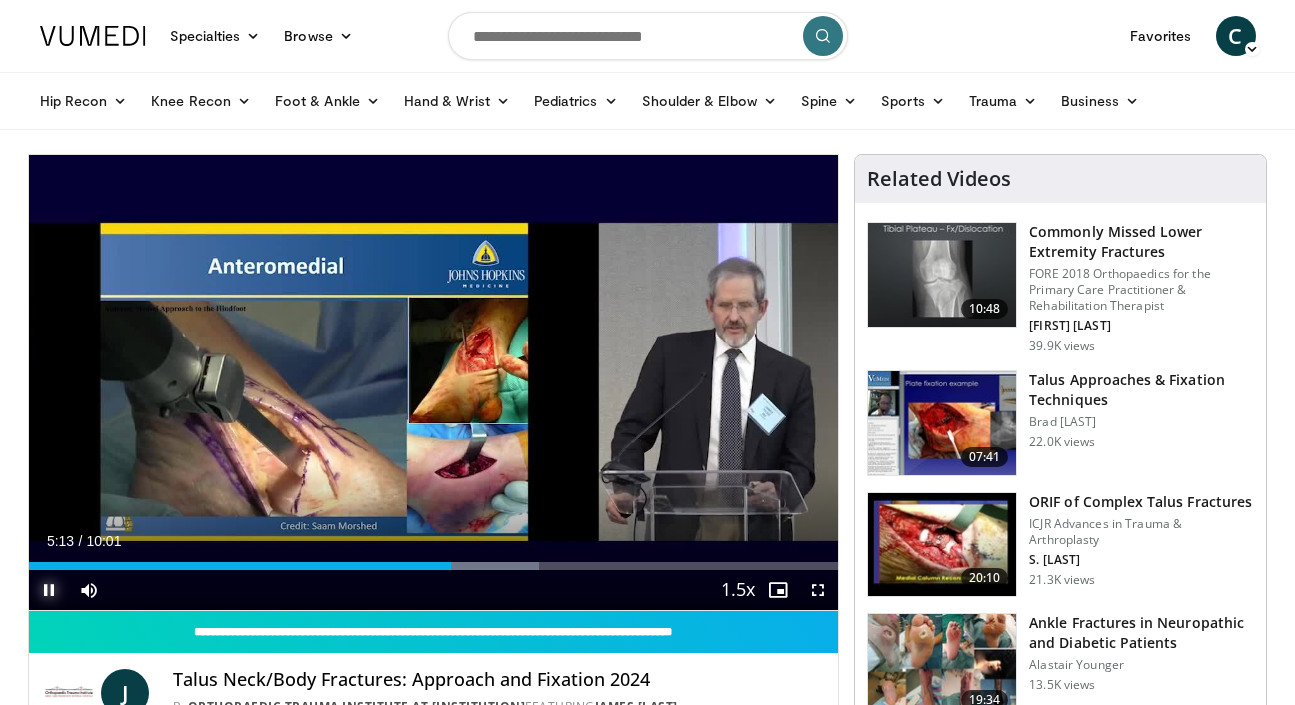 click at bounding box center (49, 590) 